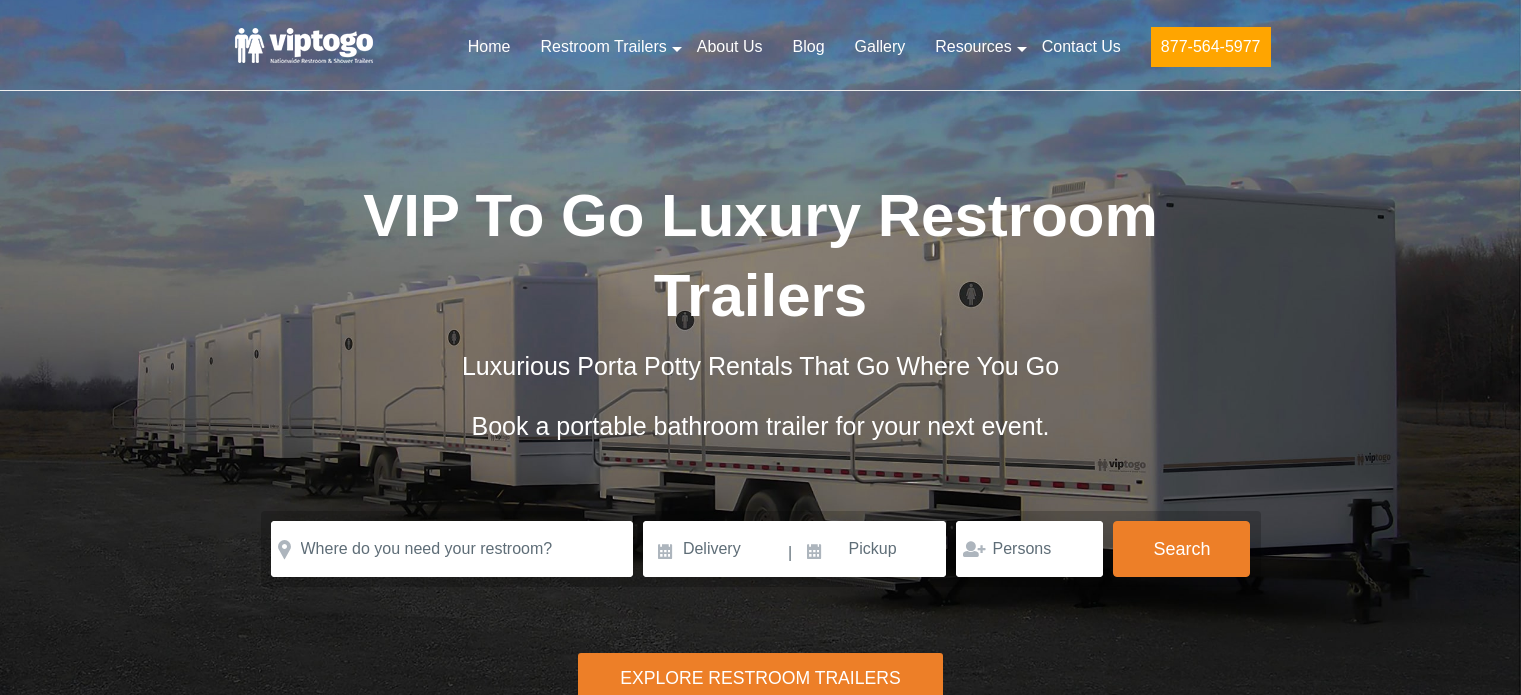 scroll, scrollTop: 0, scrollLeft: 0, axis: both 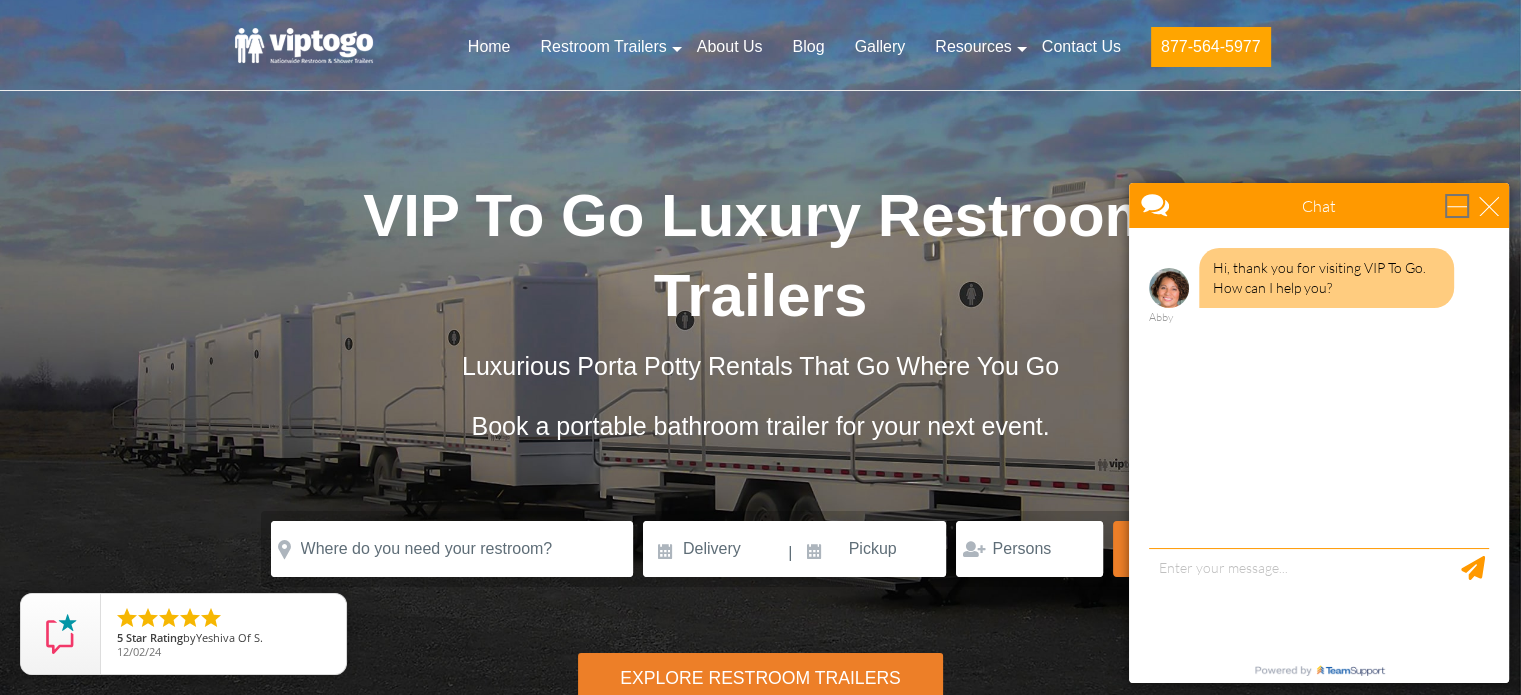 click at bounding box center (1457, 206) 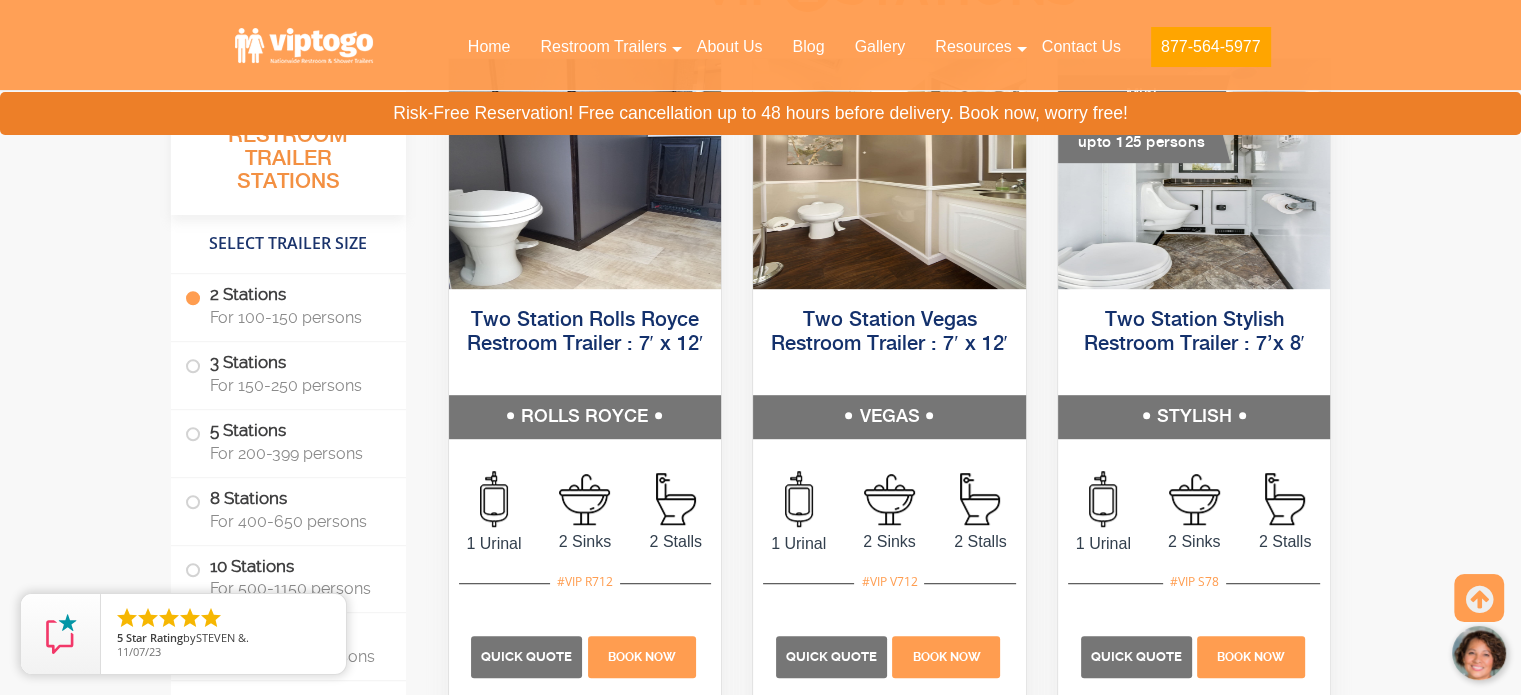 scroll, scrollTop: 1098, scrollLeft: 0, axis: vertical 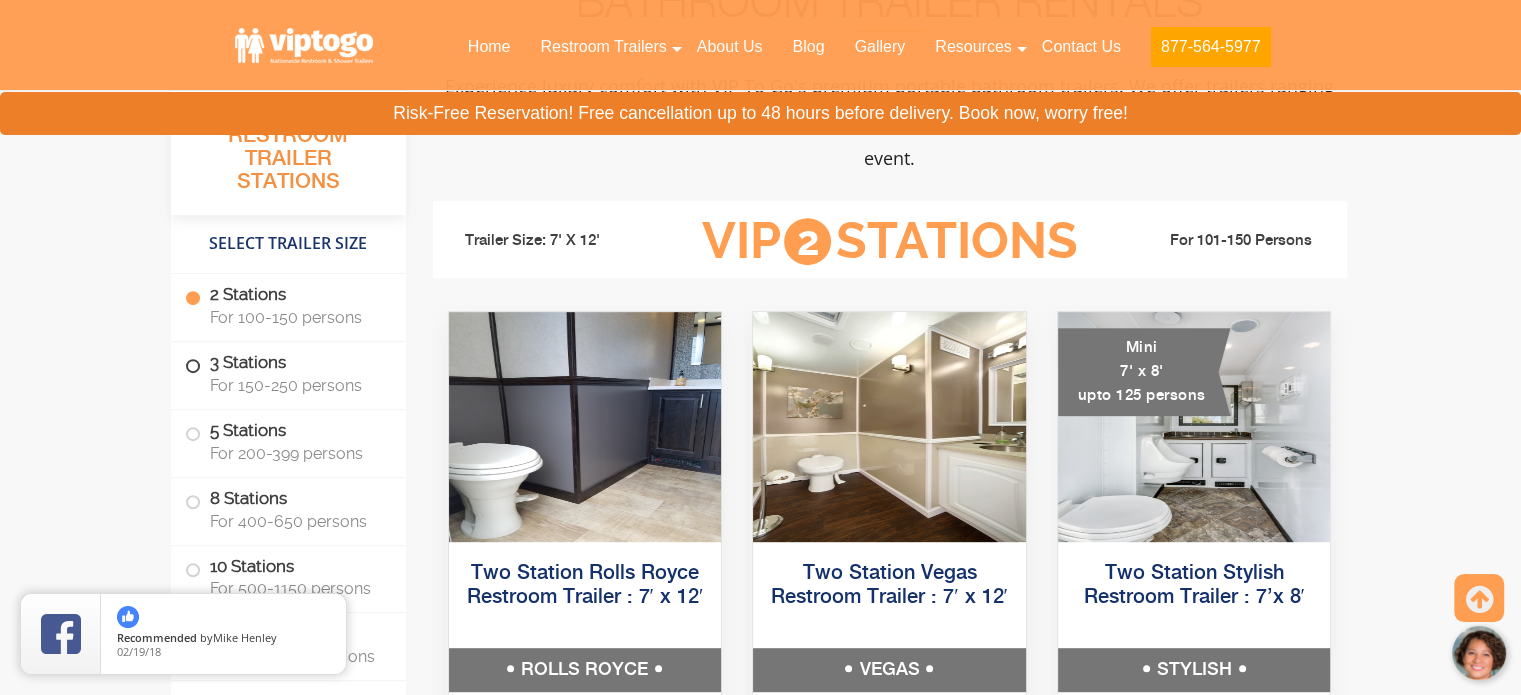 click at bounding box center [193, 366] 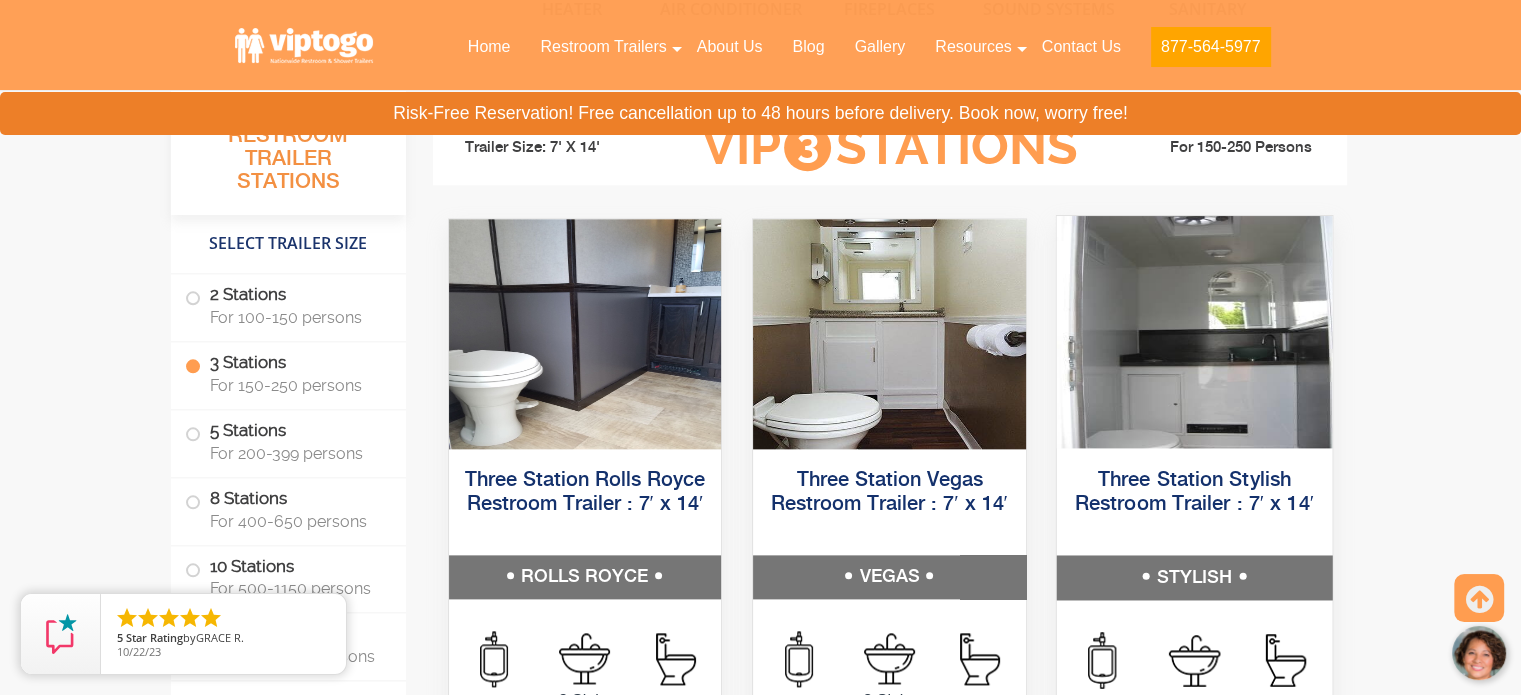 scroll, scrollTop: 2267, scrollLeft: 0, axis: vertical 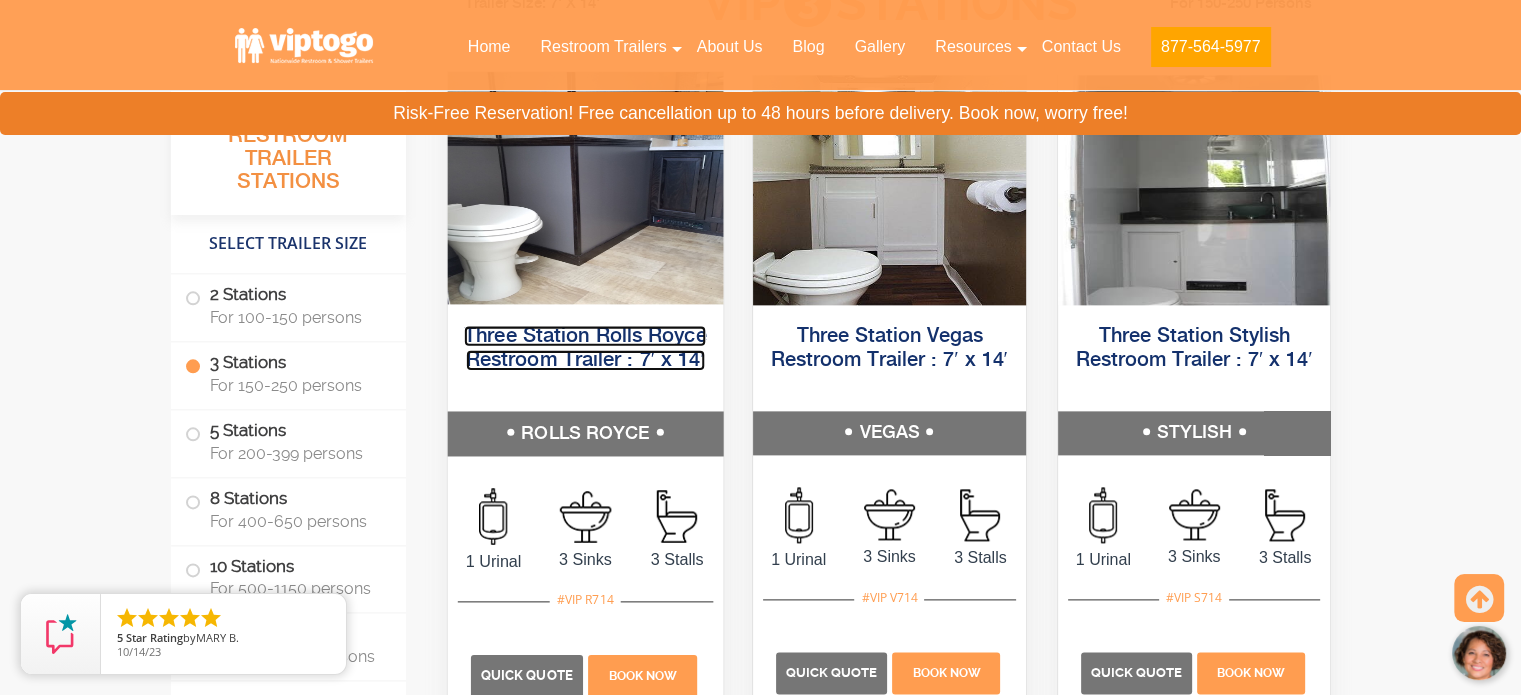 click on "Three Station Rolls Royce Restroom Trailer : 7′ x 14′" at bounding box center [585, 347] 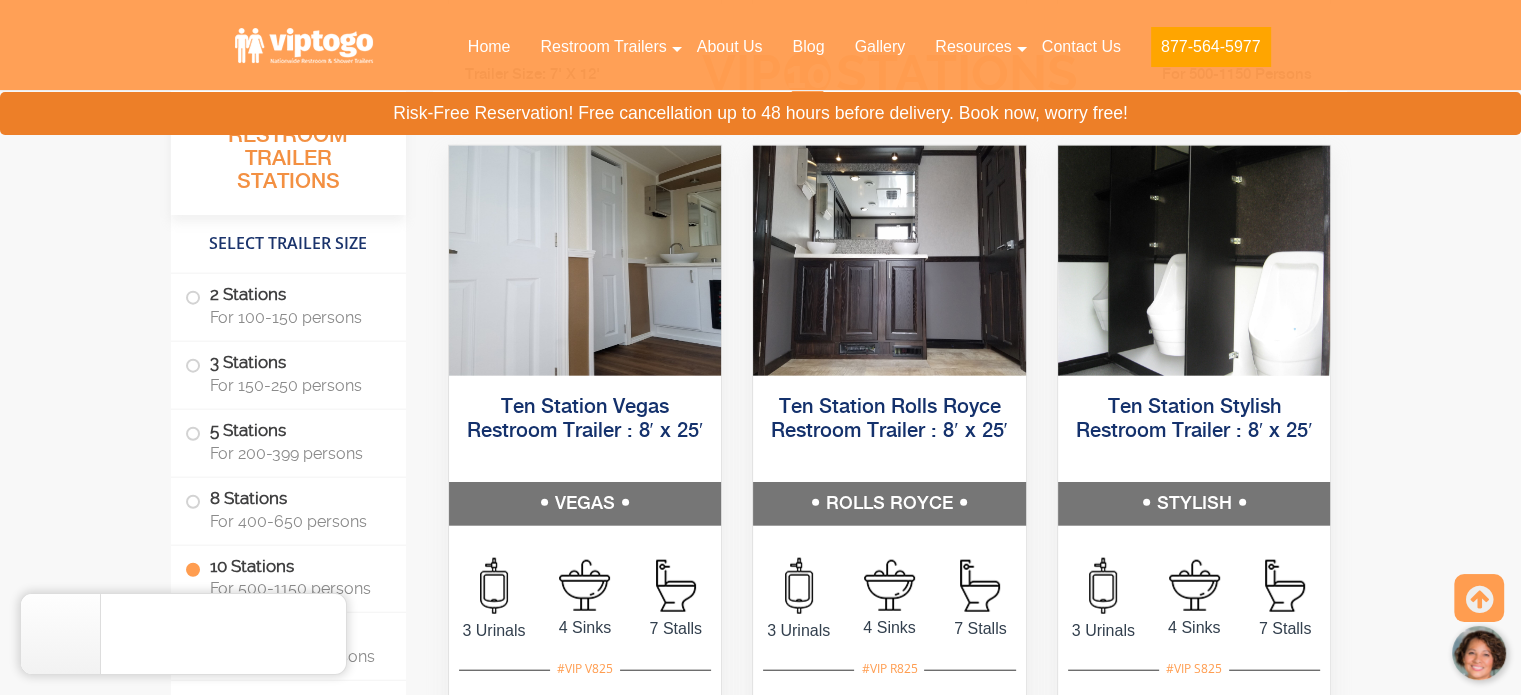 scroll, scrollTop: 4620, scrollLeft: 0, axis: vertical 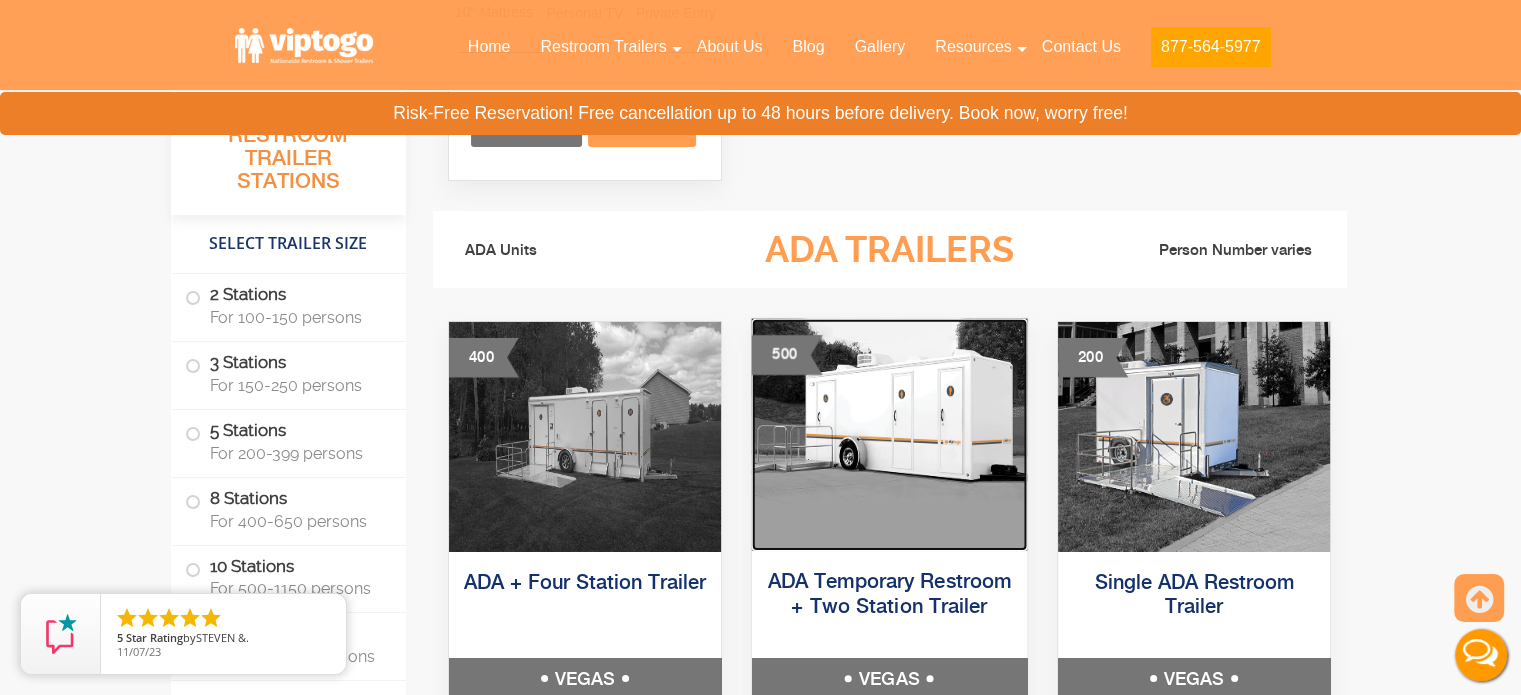 click at bounding box center [889, 434] 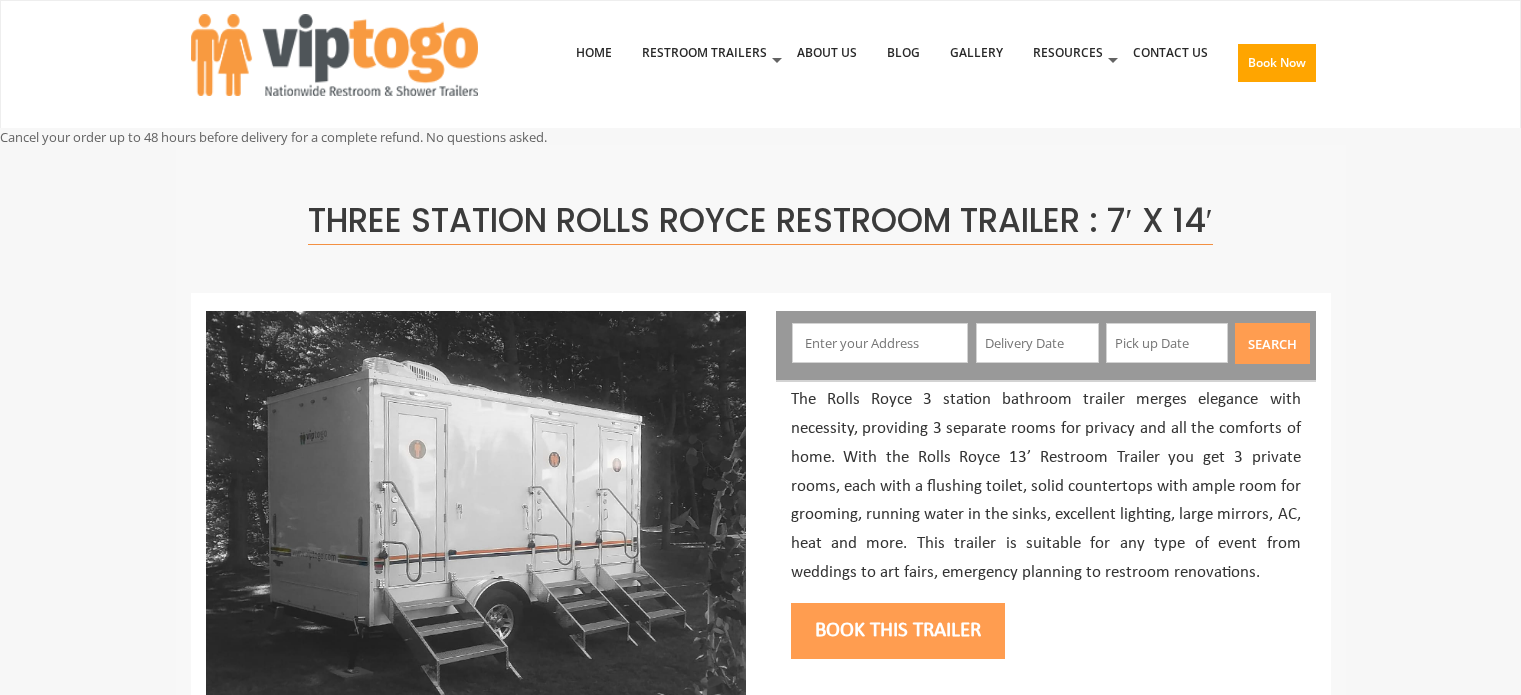 scroll, scrollTop: 0, scrollLeft: 0, axis: both 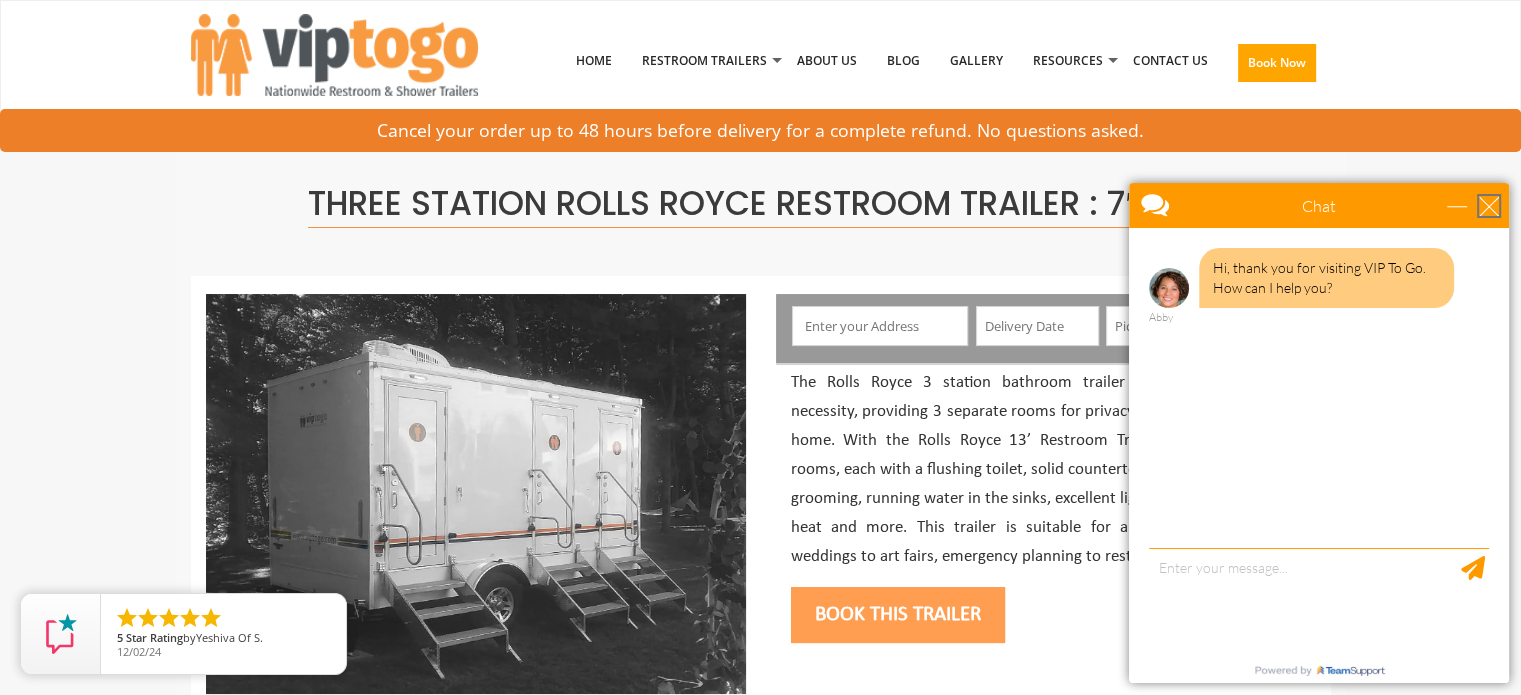 click at bounding box center (1489, 206) 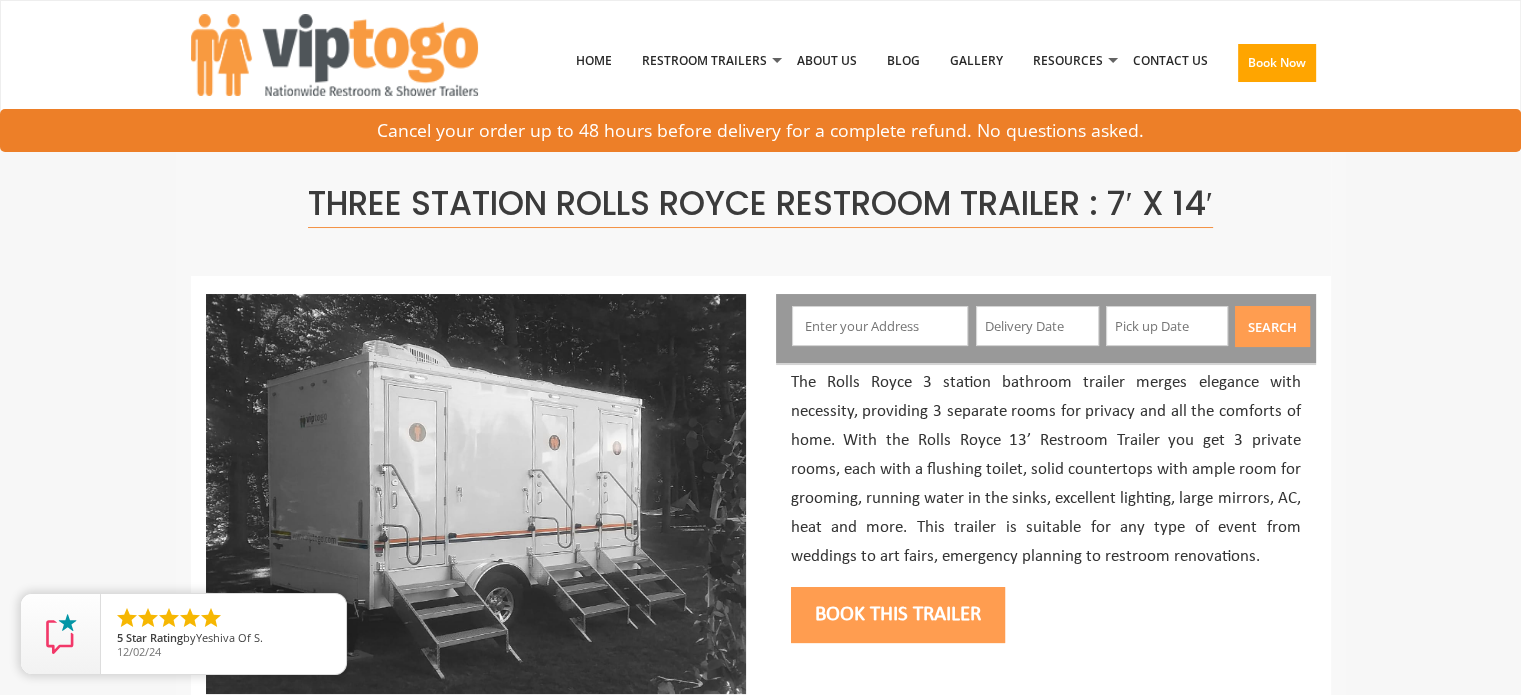 scroll, scrollTop: 0, scrollLeft: 0, axis: both 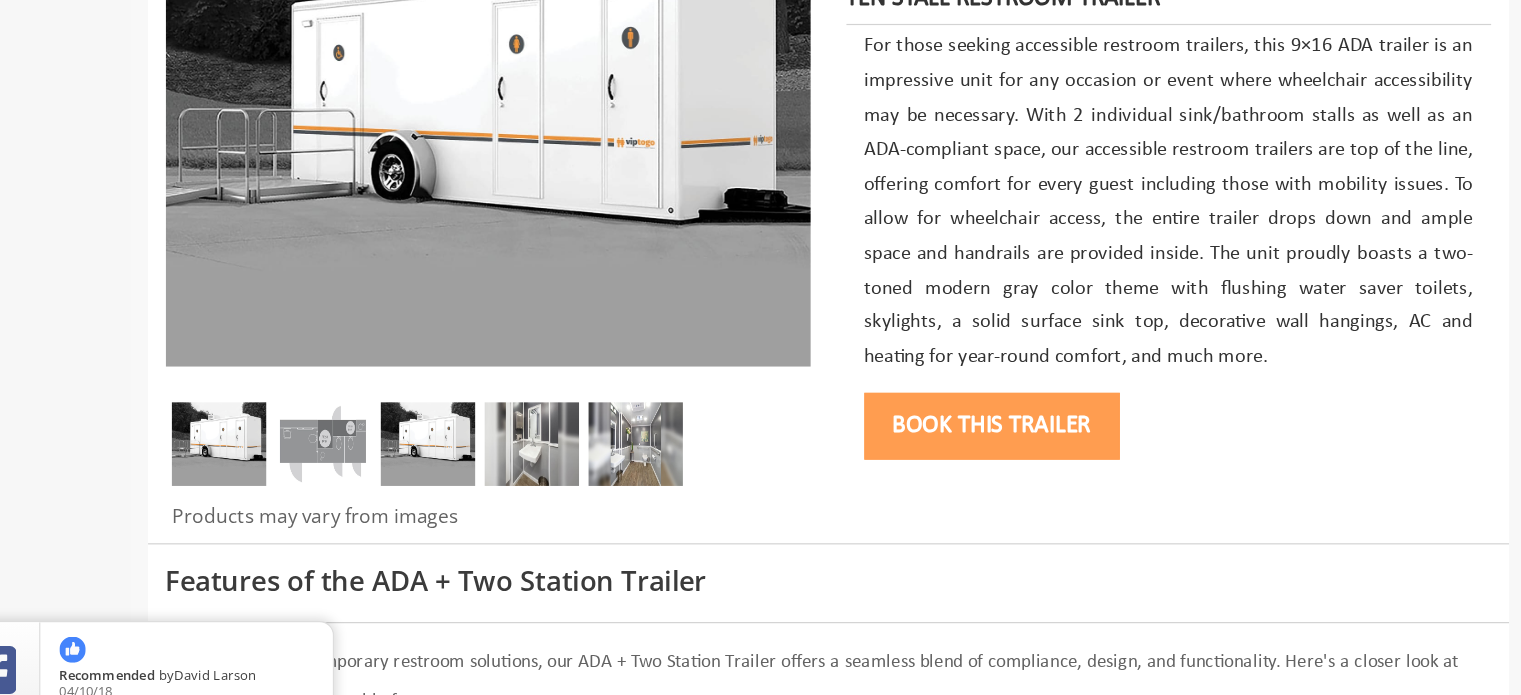 click at bounding box center [337, 445] 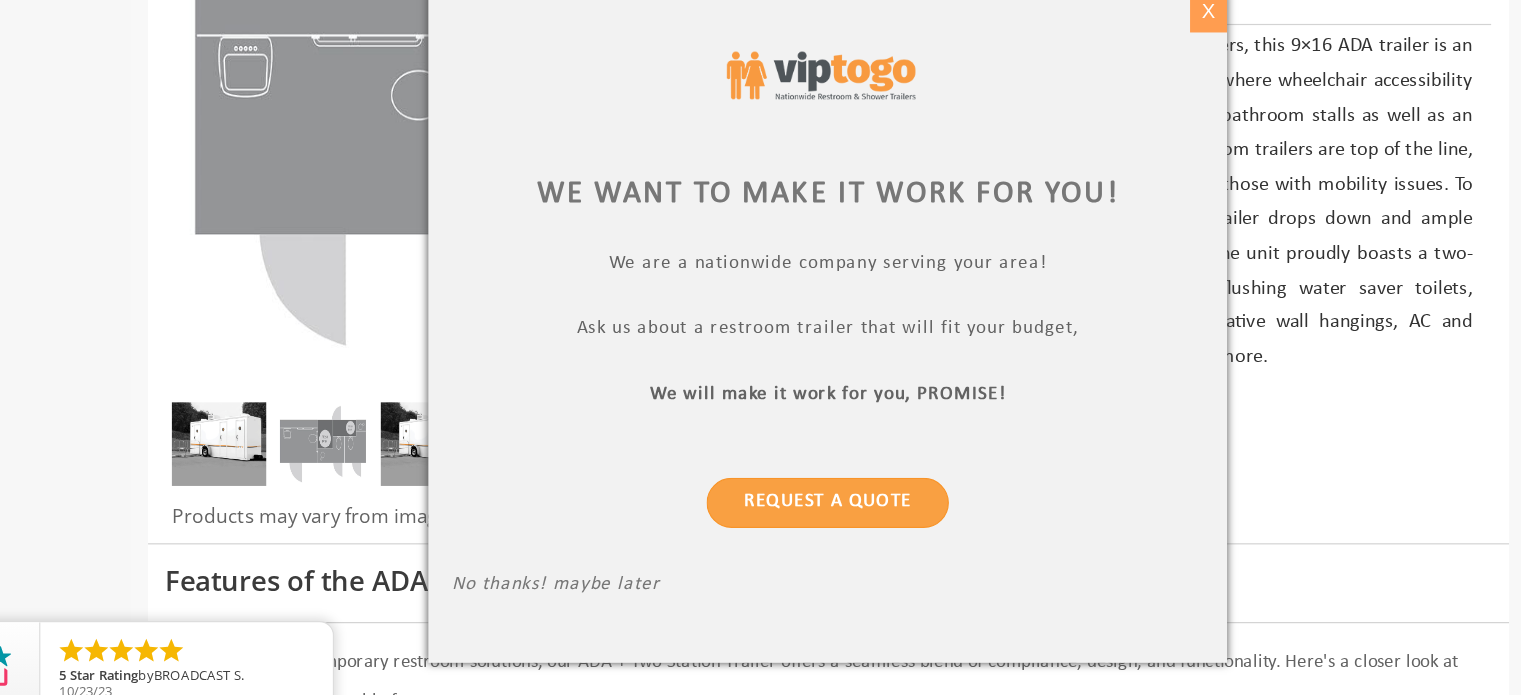 click on "X" at bounding box center [1079, 83] 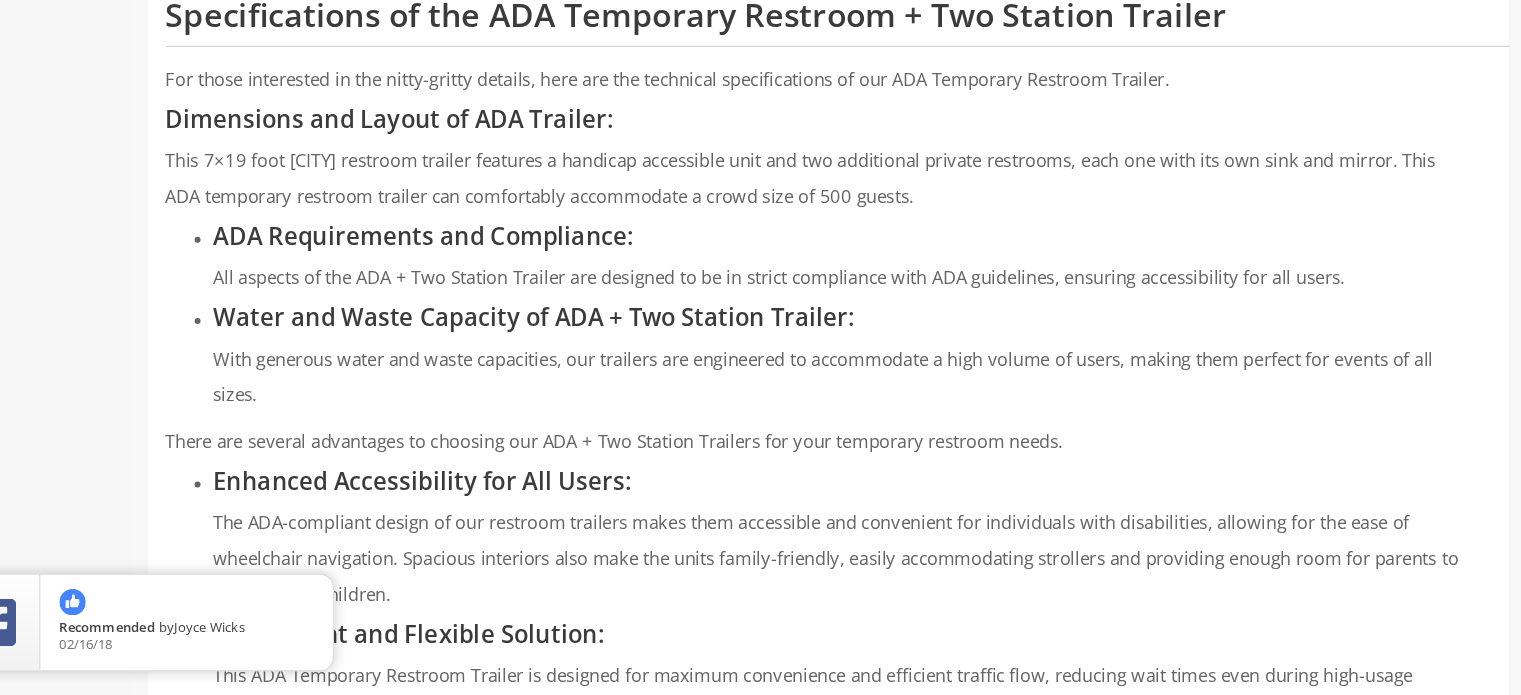 scroll, scrollTop: 1605, scrollLeft: 0, axis: vertical 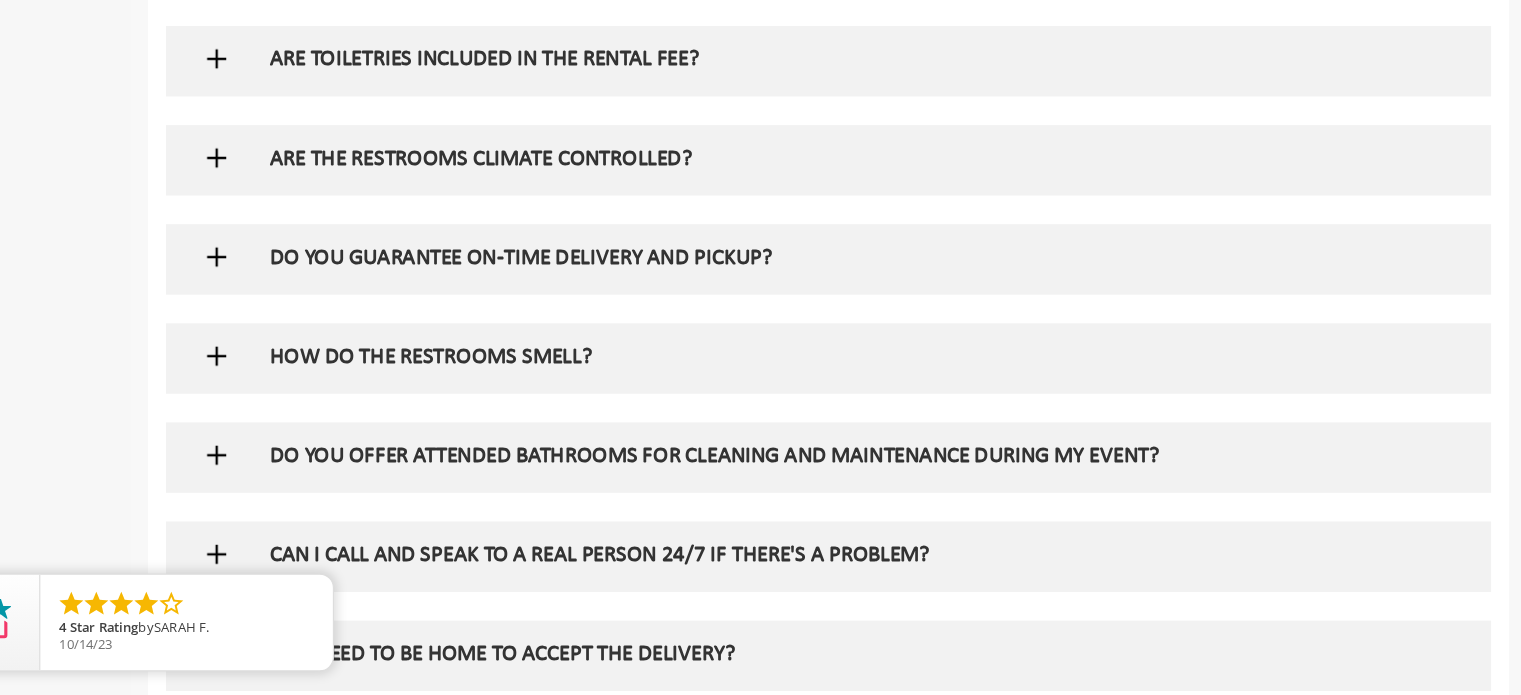 click on "HOW DO THE RESTROOMS SMELL?" at bounding box center [728, 412] 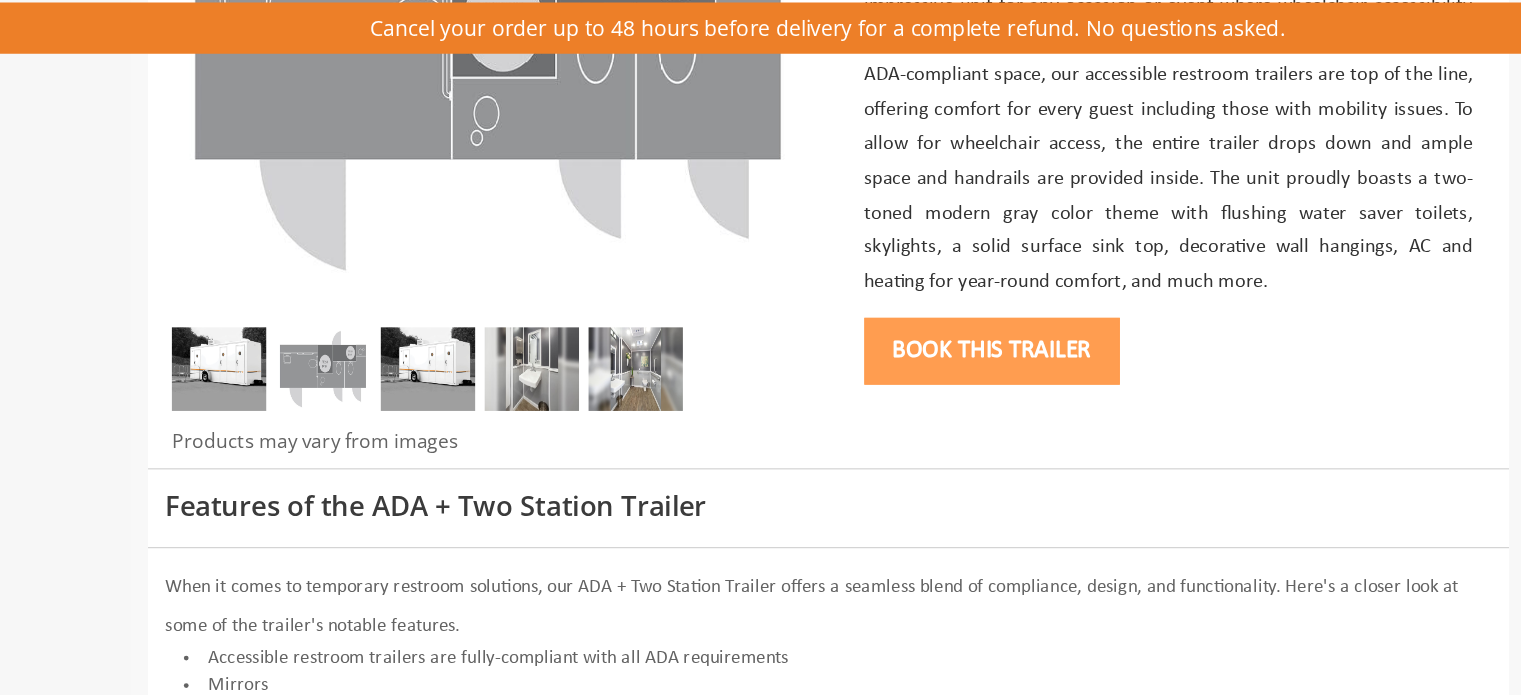 scroll, scrollTop: 221, scrollLeft: 0, axis: vertical 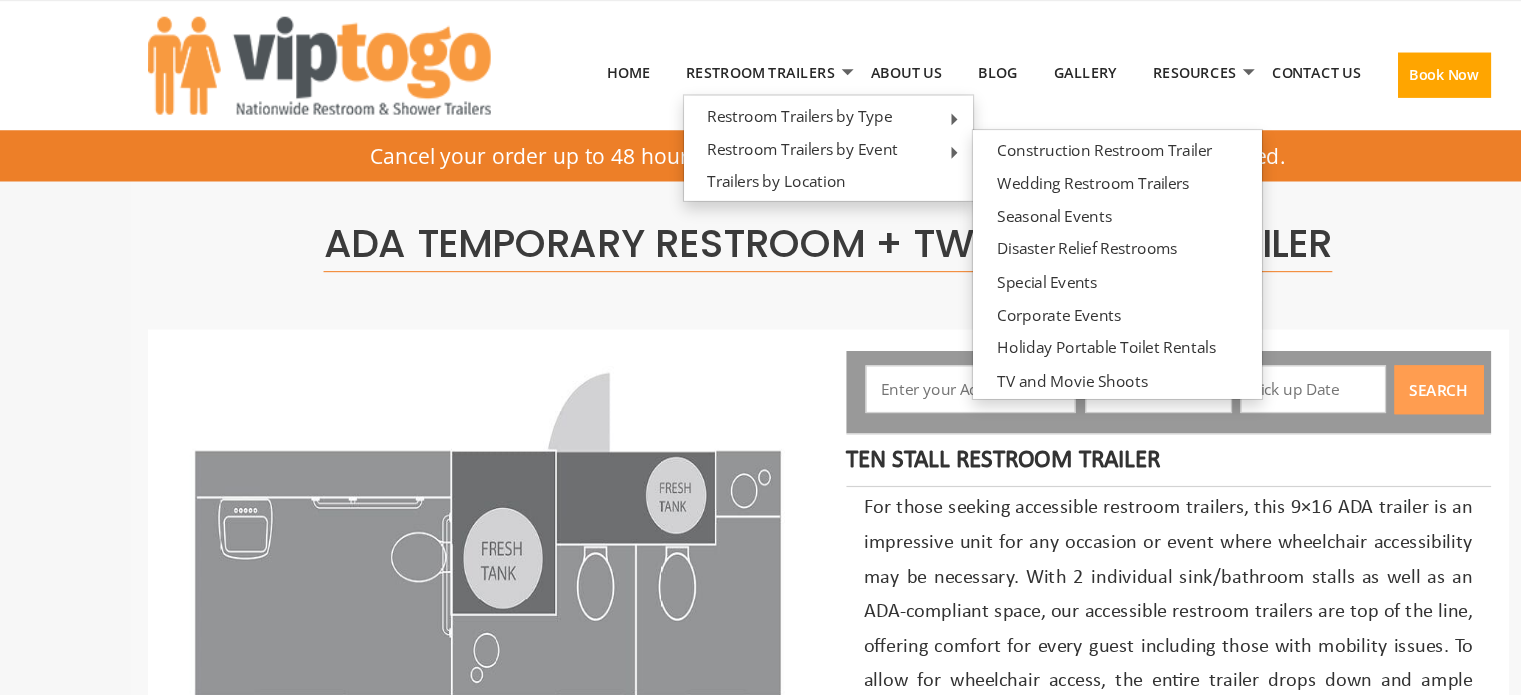 click on "ADA Temporary Restroom + Two Station Trailer" at bounding box center (761, 204) 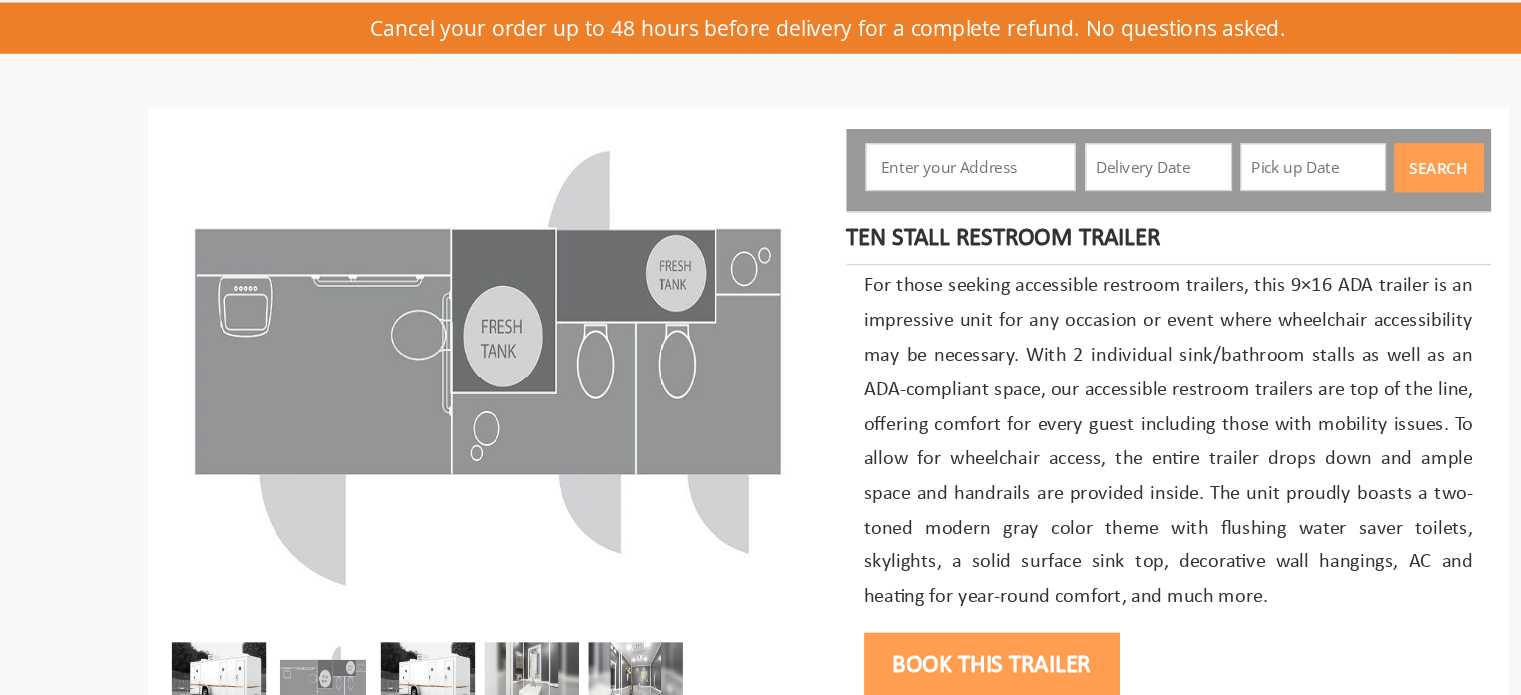 scroll, scrollTop: 0, scrollLeft: 0, axis: both 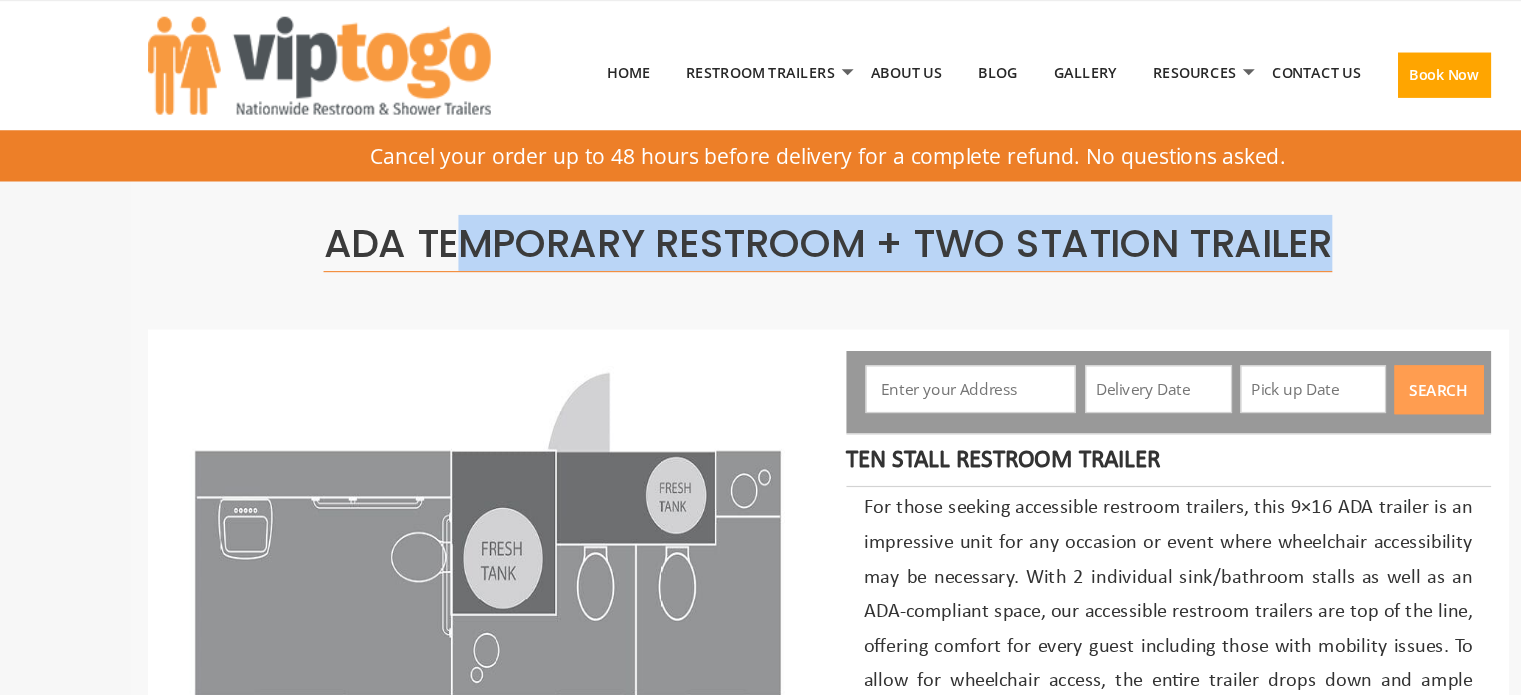 drag, startPoint x: 1222, startPoint y: 194, endPoint x: 443, endPoint y: 194, distance: 779 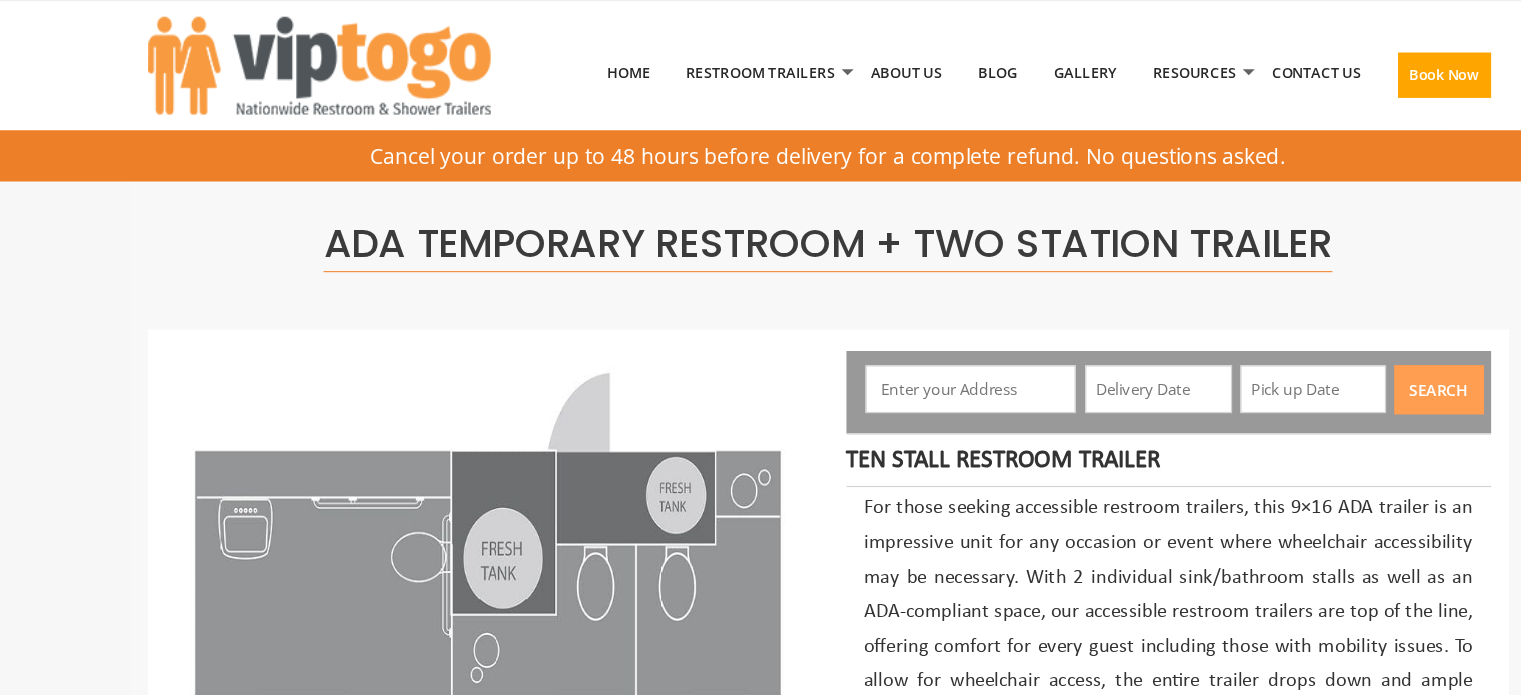 click on "ADA Temporary Restroom + Two Station Trailer" at bounding box center [761, 204] 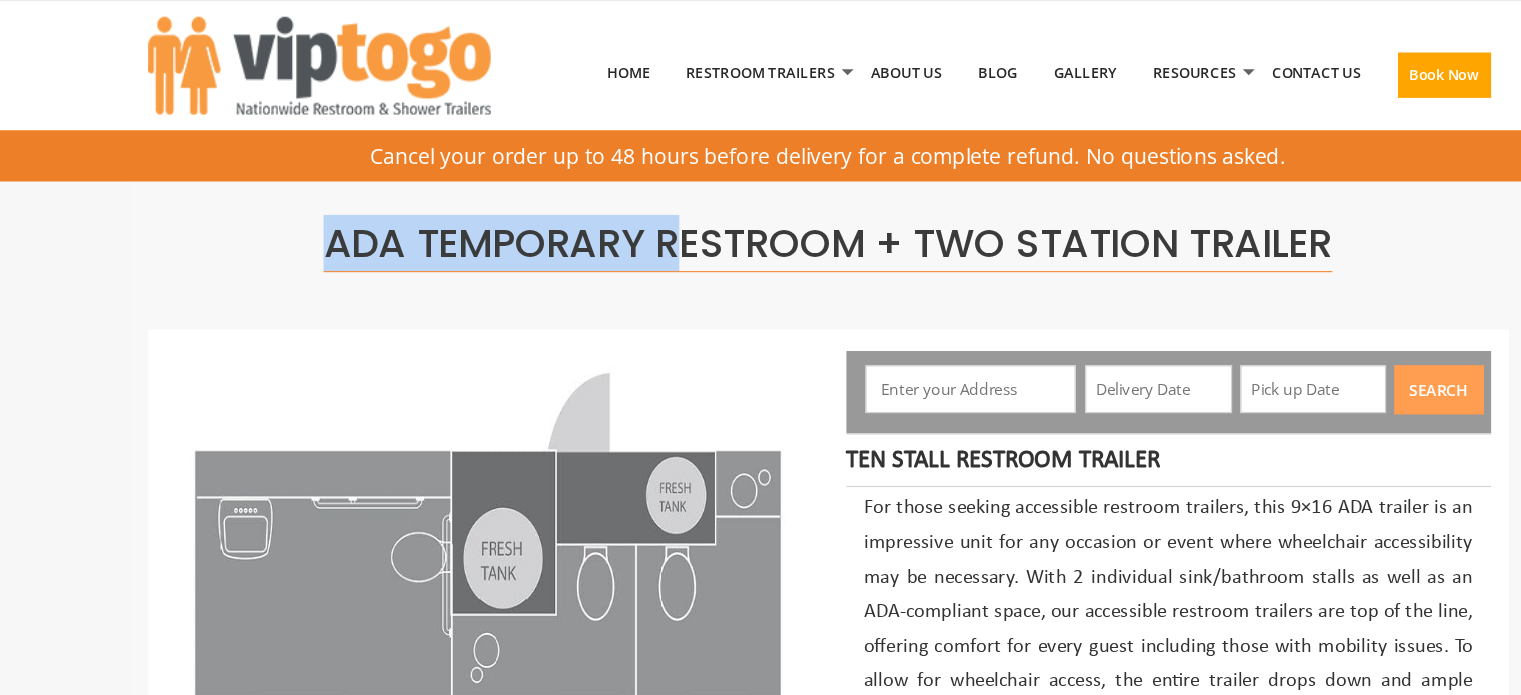 drag, startPoint x: 334, startPoint y: 188, endPoint x: 636, endPoint y: 152, distance: 304.13812 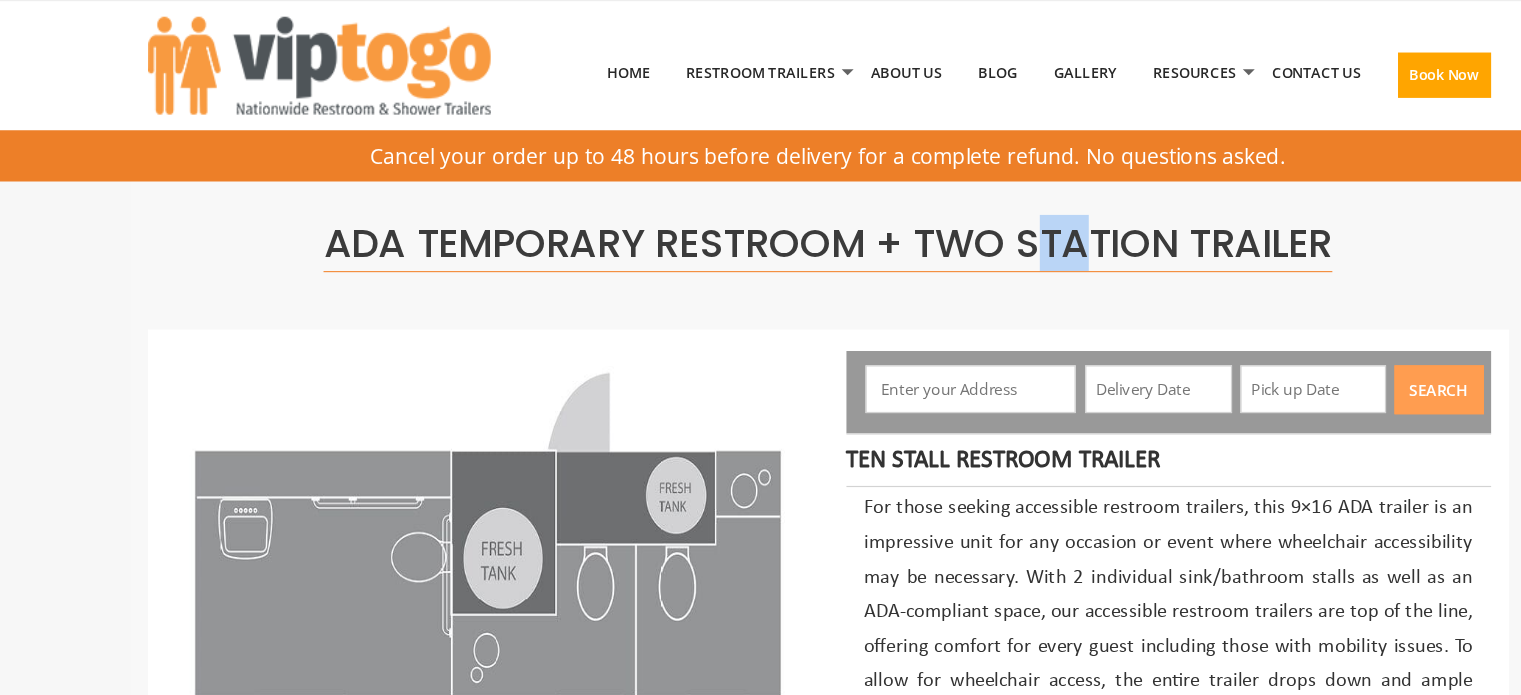 drag, startPoint x: 933, startPoint y: 164, endPoint x: 974, endPoint y: 165, distance: 41.01219 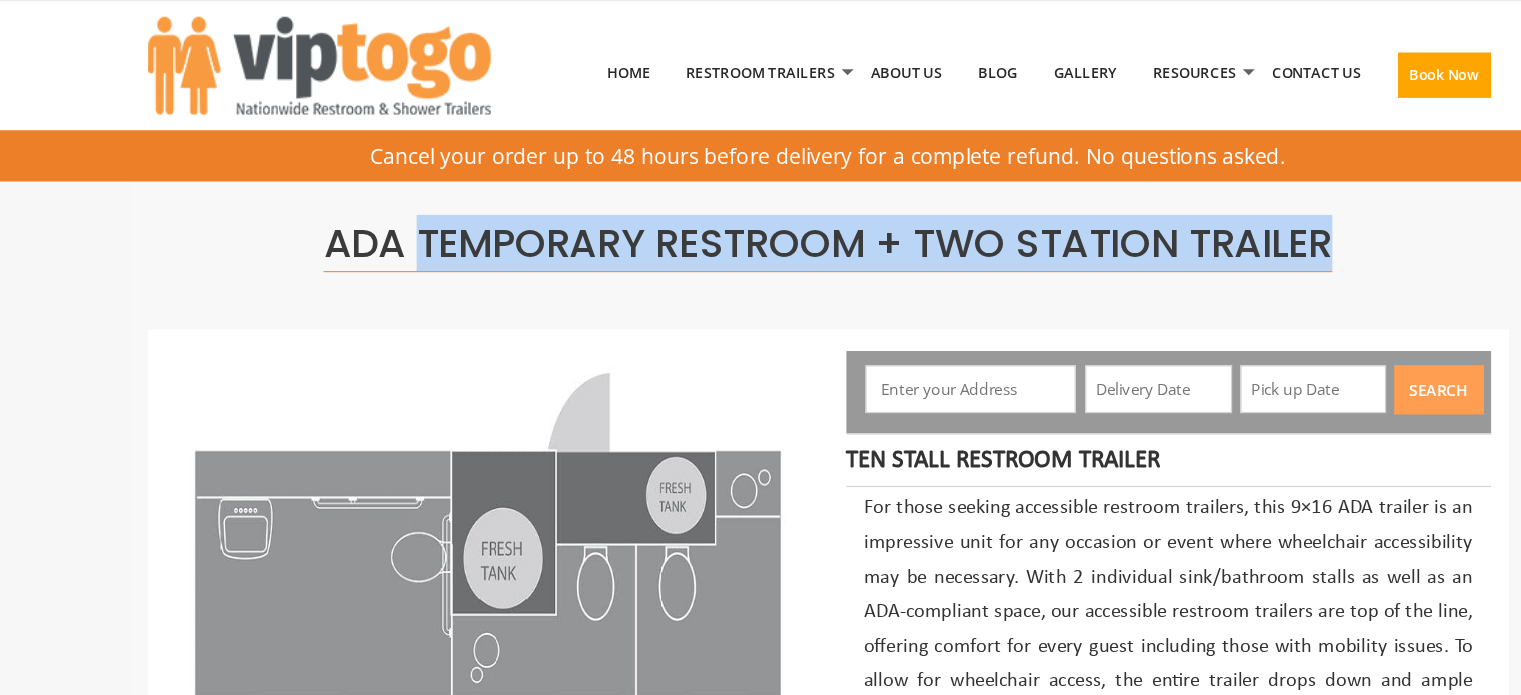 drag, startPoint x: 1244, startPoint y: 186, endPoint x: 408, endPoint y: 174, distance: 836.0861 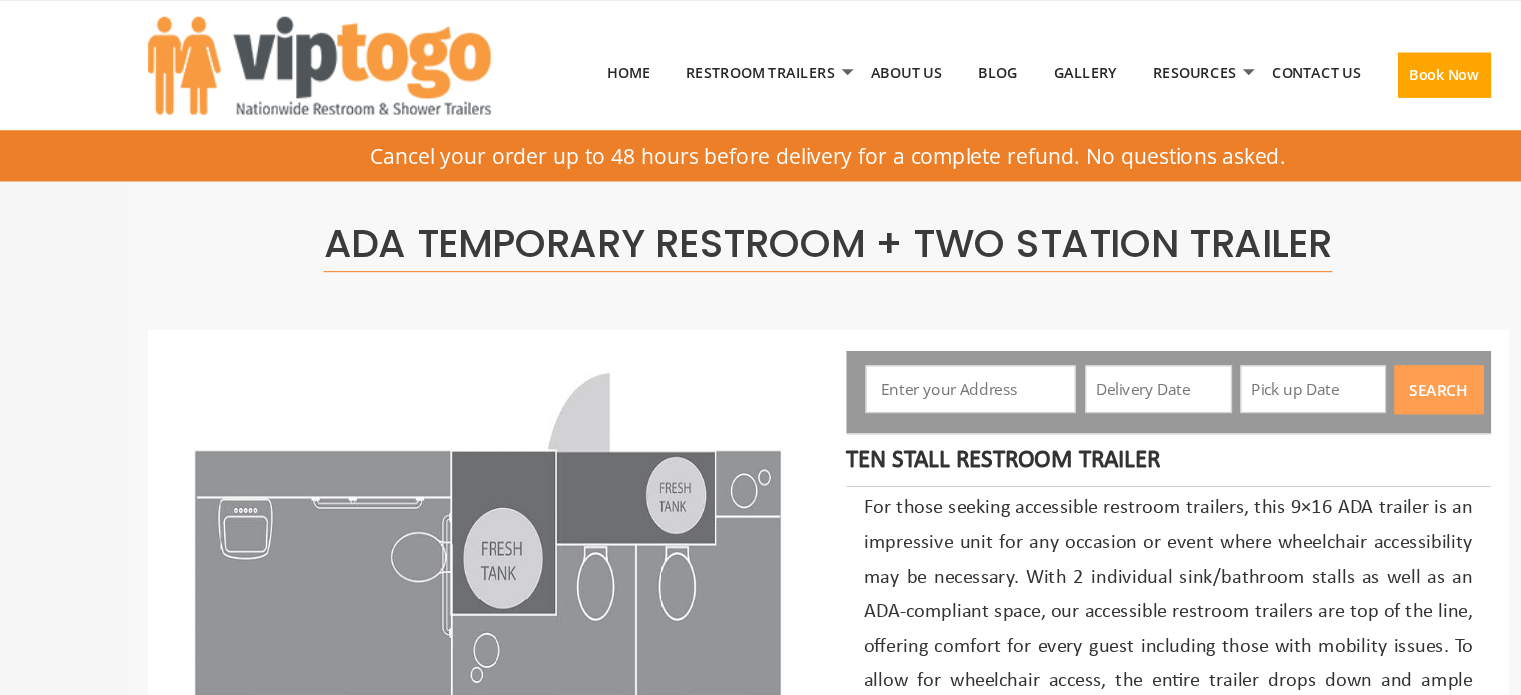 click on "ADA Temporary Restroom + Two Station Trailer" at bounding box center (760, 204) 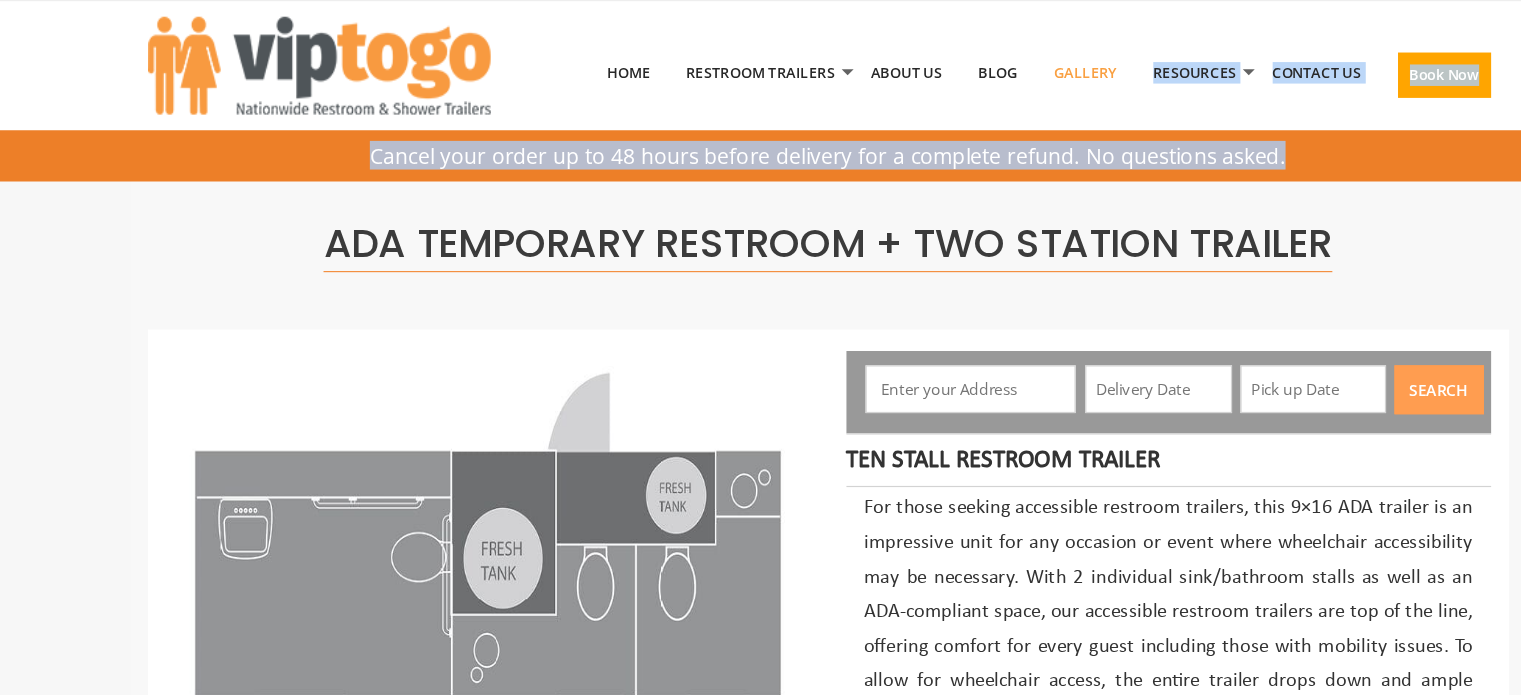 drag, startPoint x: 301, startPoint y: 186, endPoint x: 1016, endPoint y: 92, distance: 721.1525 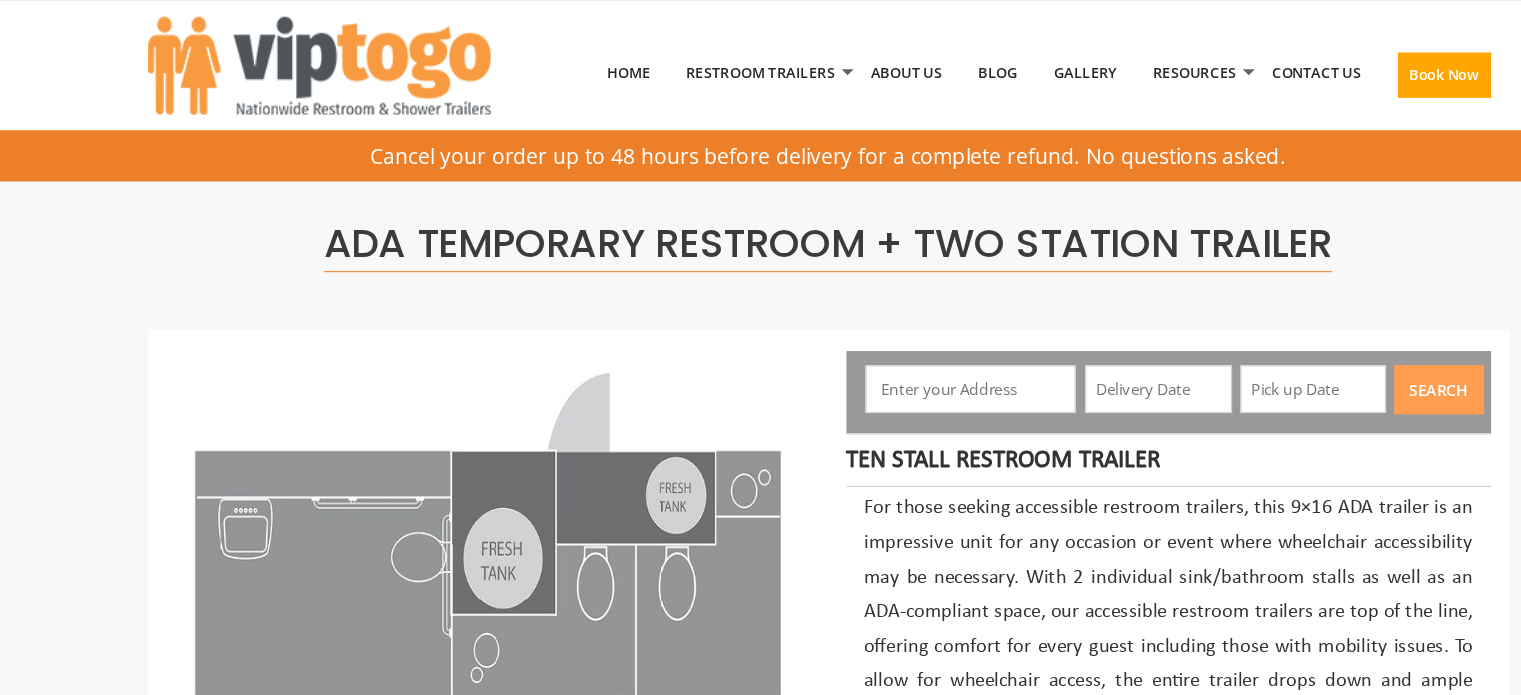 click on "ADA Temporary Restroom + Two Station Trailer" at bounding box center (761, 204) 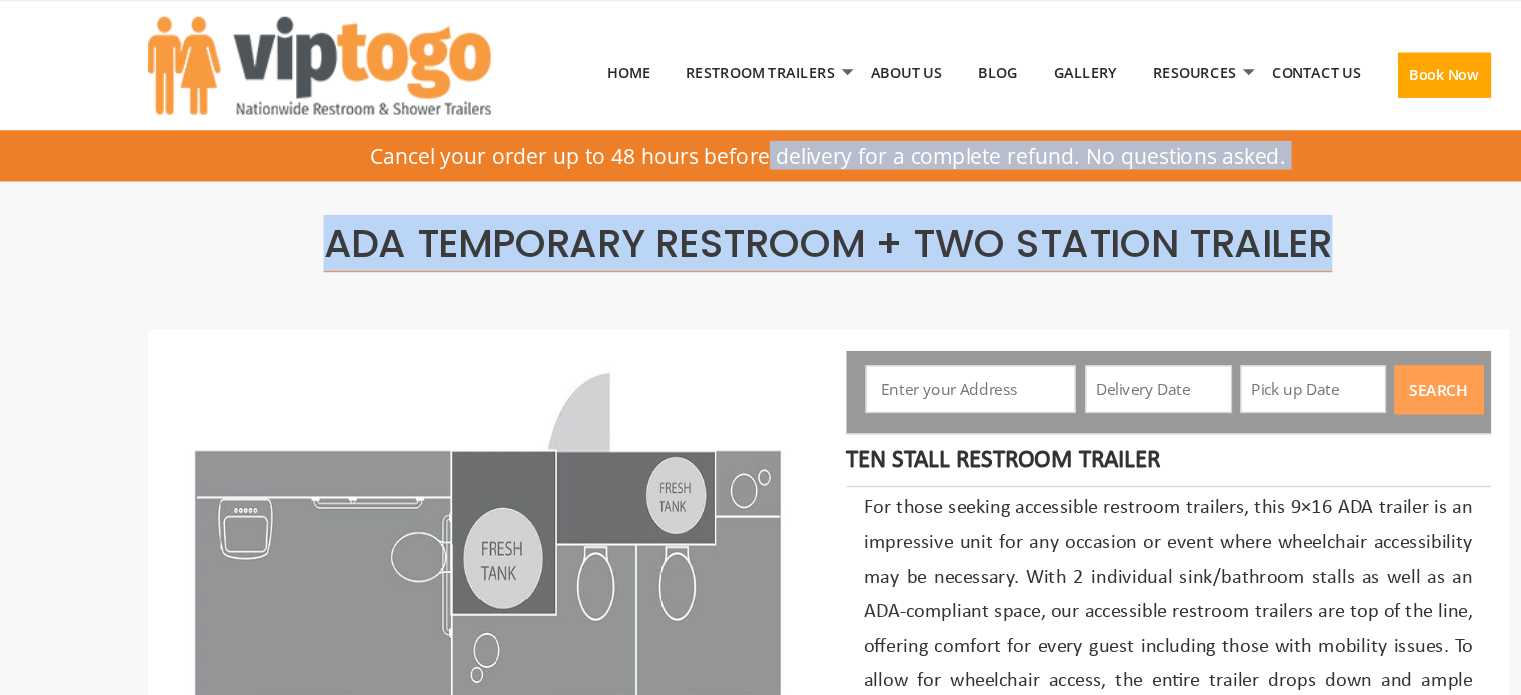 drag, startPoint x: 1219, startPoint y: 200, endPoint x: 711, endPoint y: 151, distance: 510.35773 